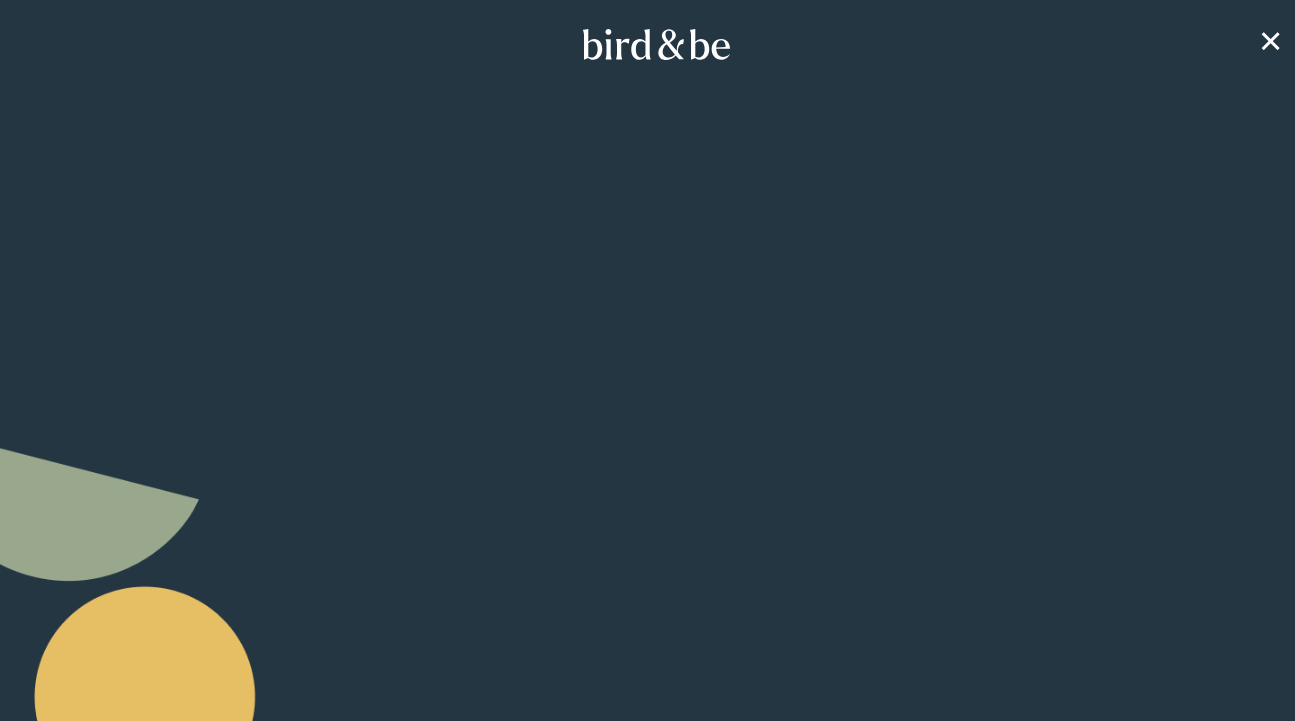 scroll, scrollTop: 0, scrollLeft: 0, axis: both 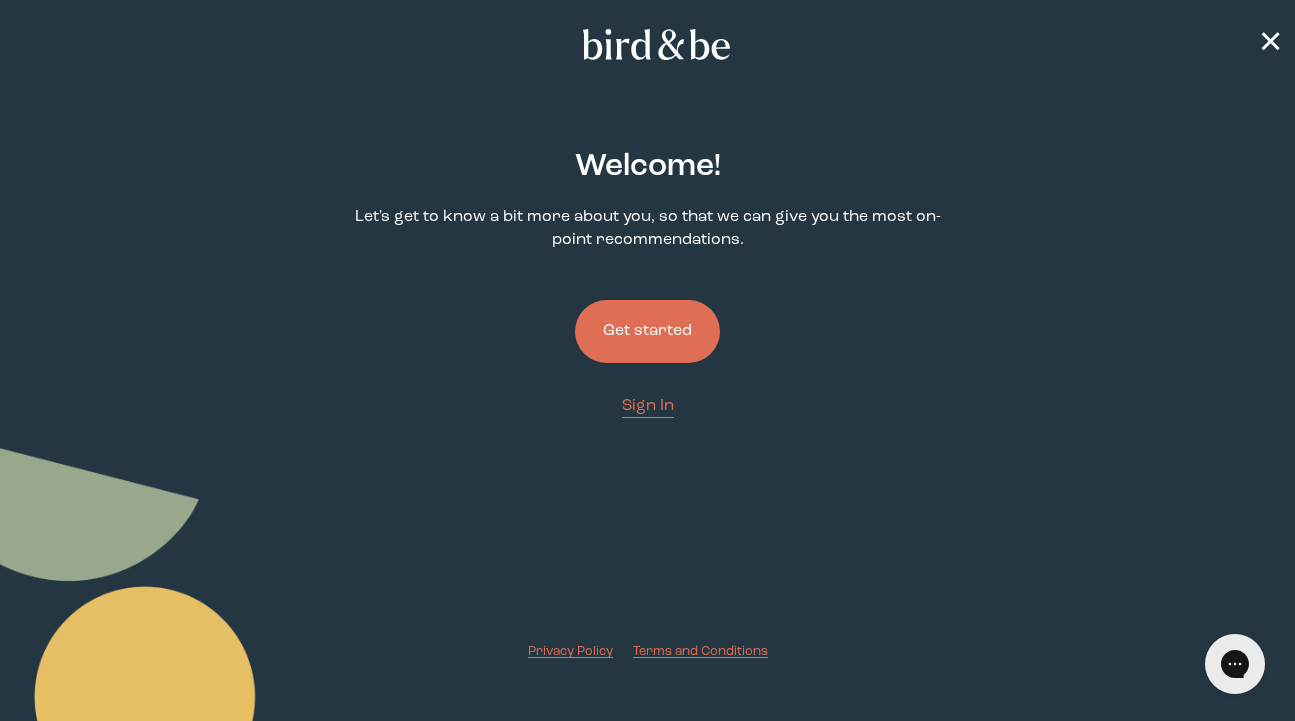 click on "Get started" at bounding box center [647, 331] 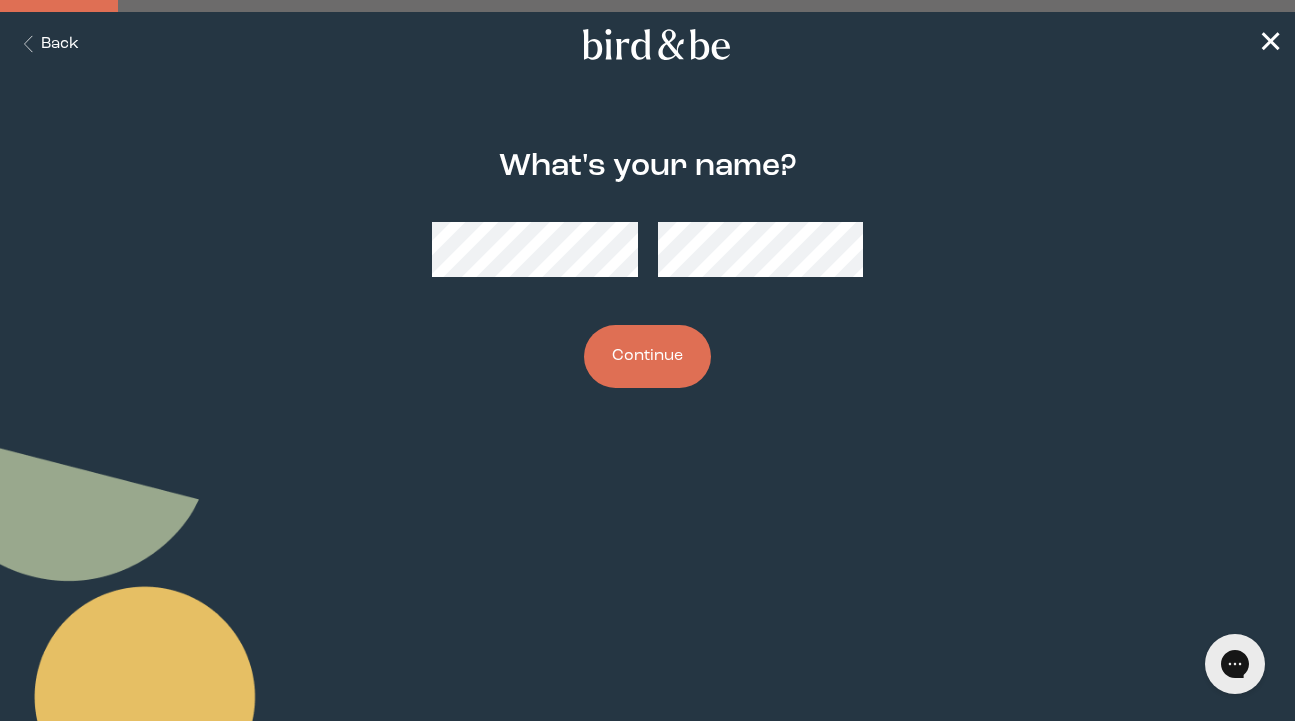 click on "Continue" at bounding box center [647, 356] 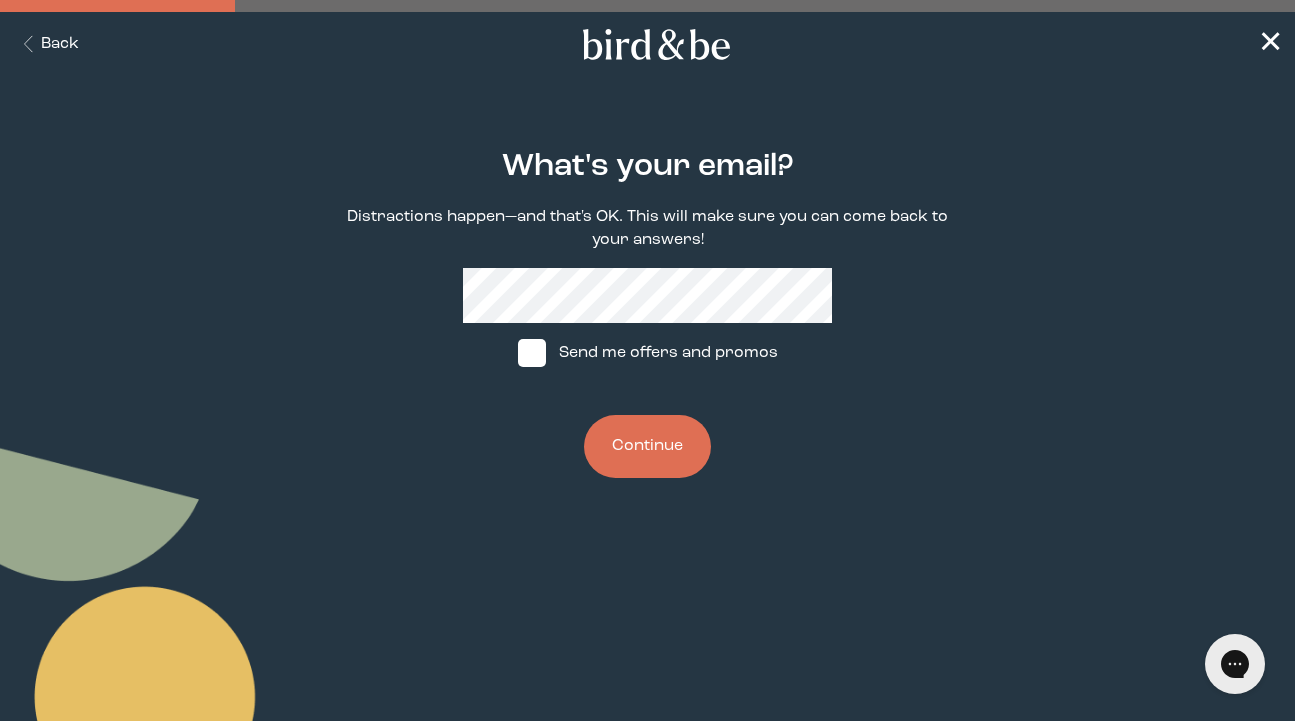 click on "Continue" at bounding box center (647, 446) 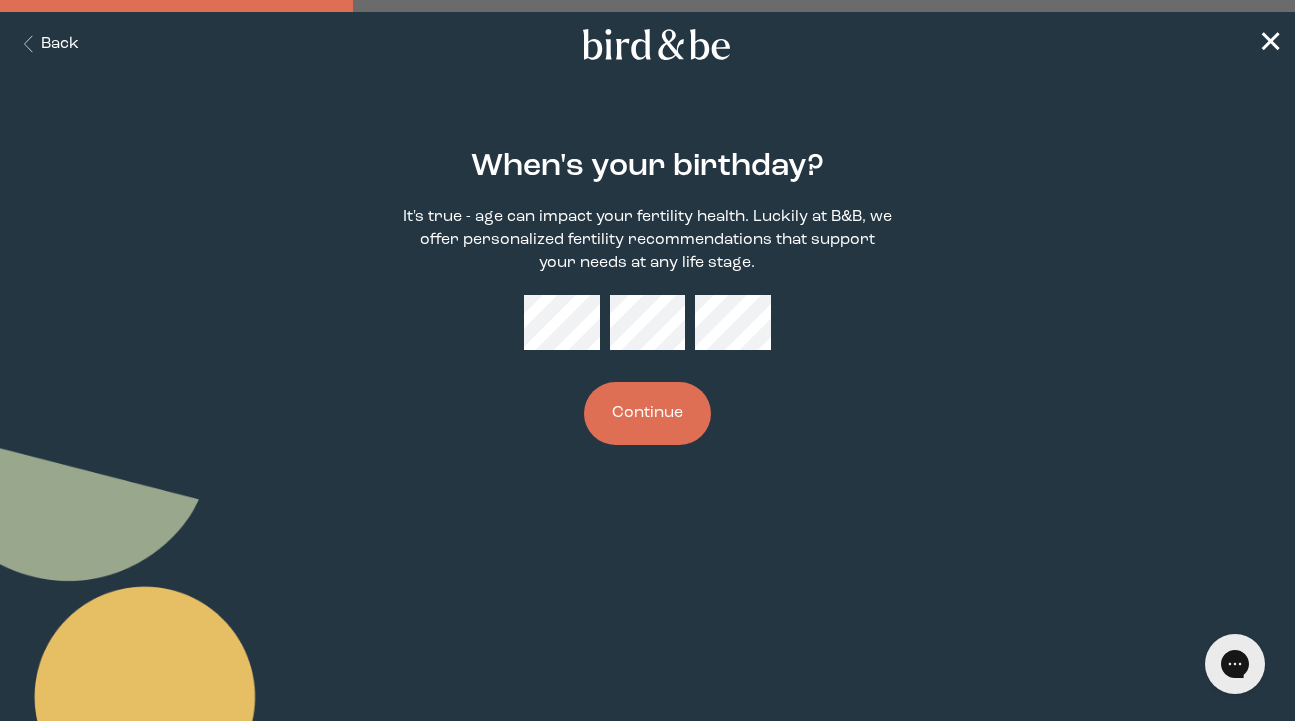 click on "Continue" at bounding box center [647, 413] 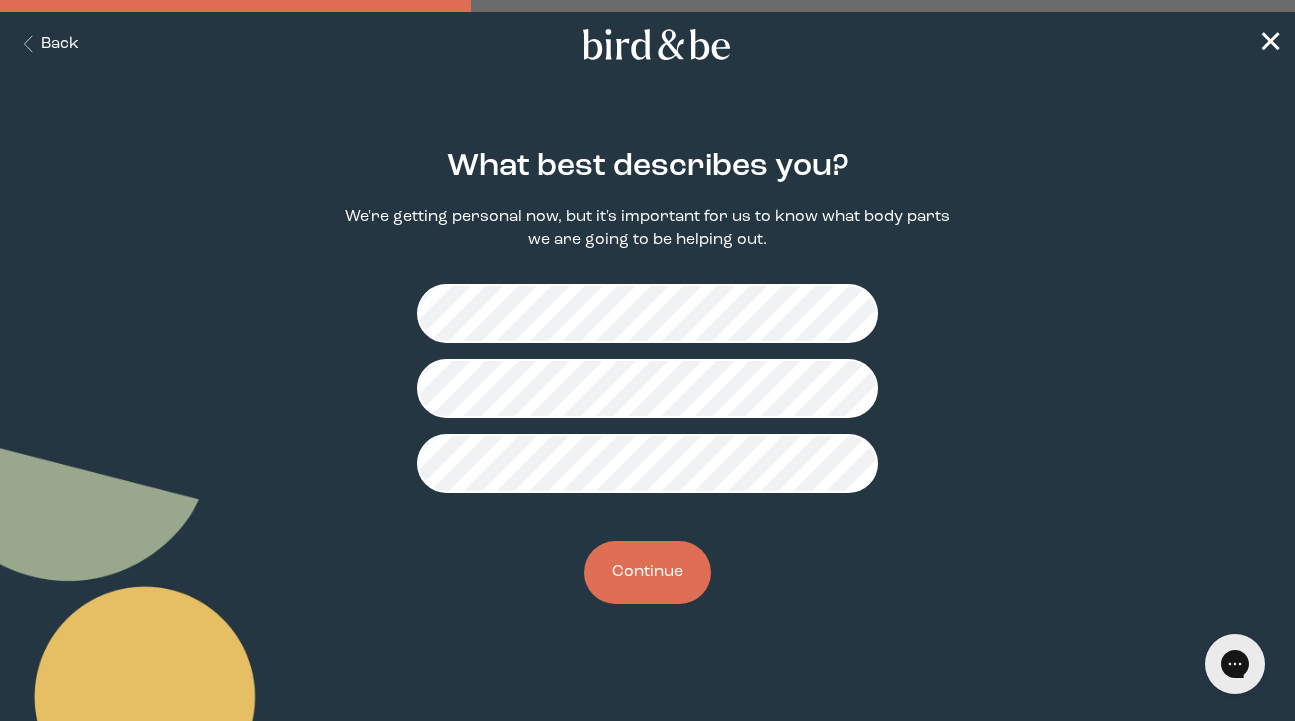 click on "Continue" at bounding box center [647, 572] 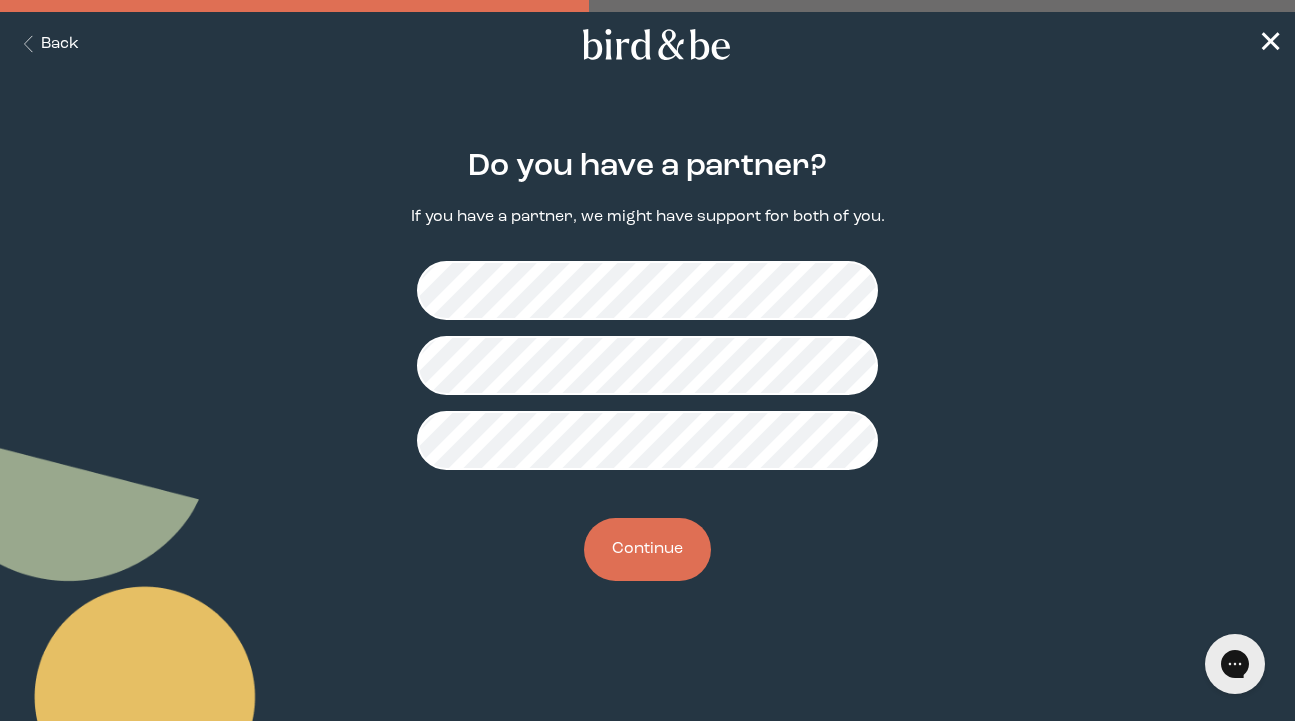 click on "Continue" at bounding box center [647, 549] 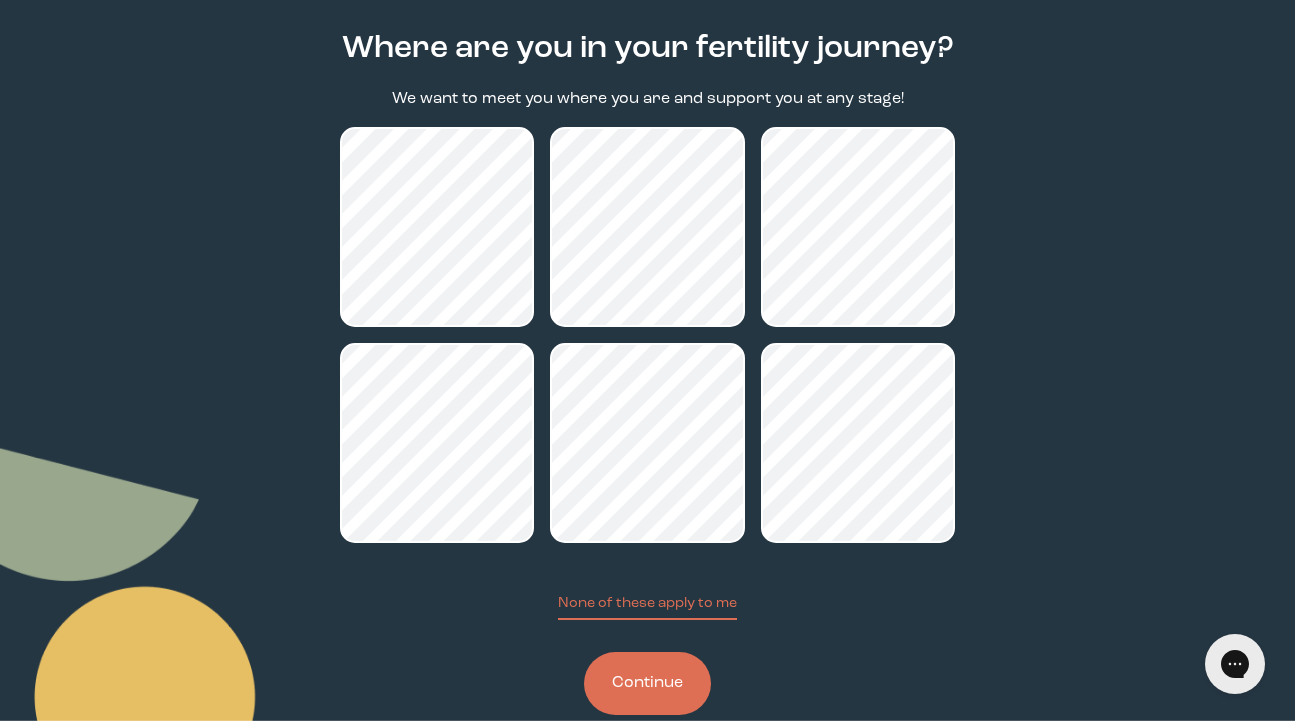 scroll, scrollTop: 161, scrollLeft: 0, axis: vertical 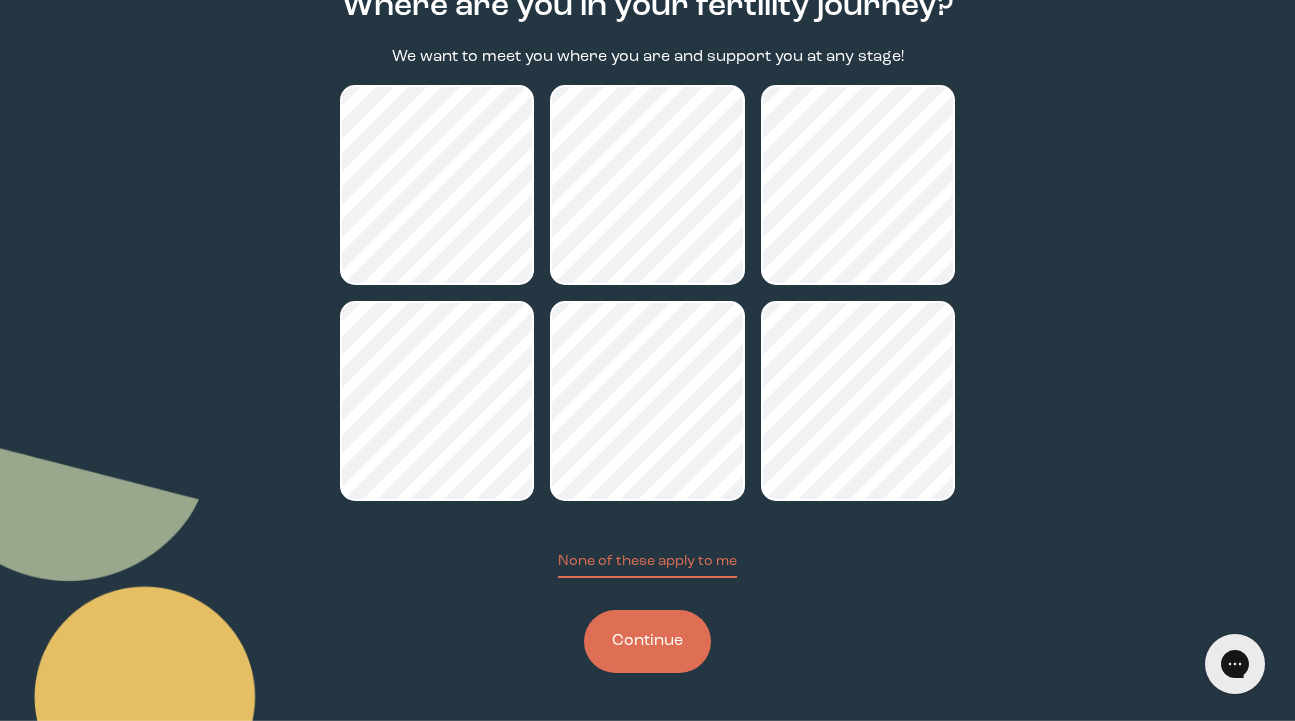 click on "Continue" at bounding box center (647, 641) 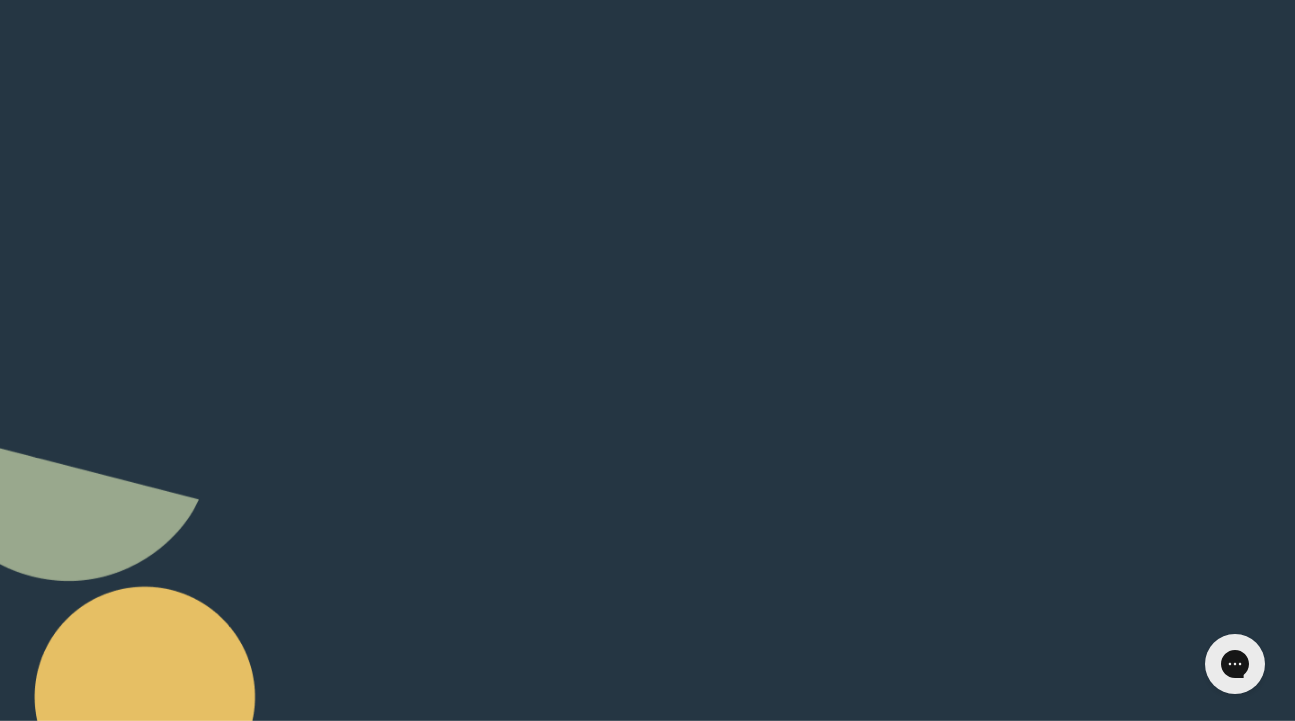 scroll, scrollTop: 0, scrollLeft: 0, axis: both 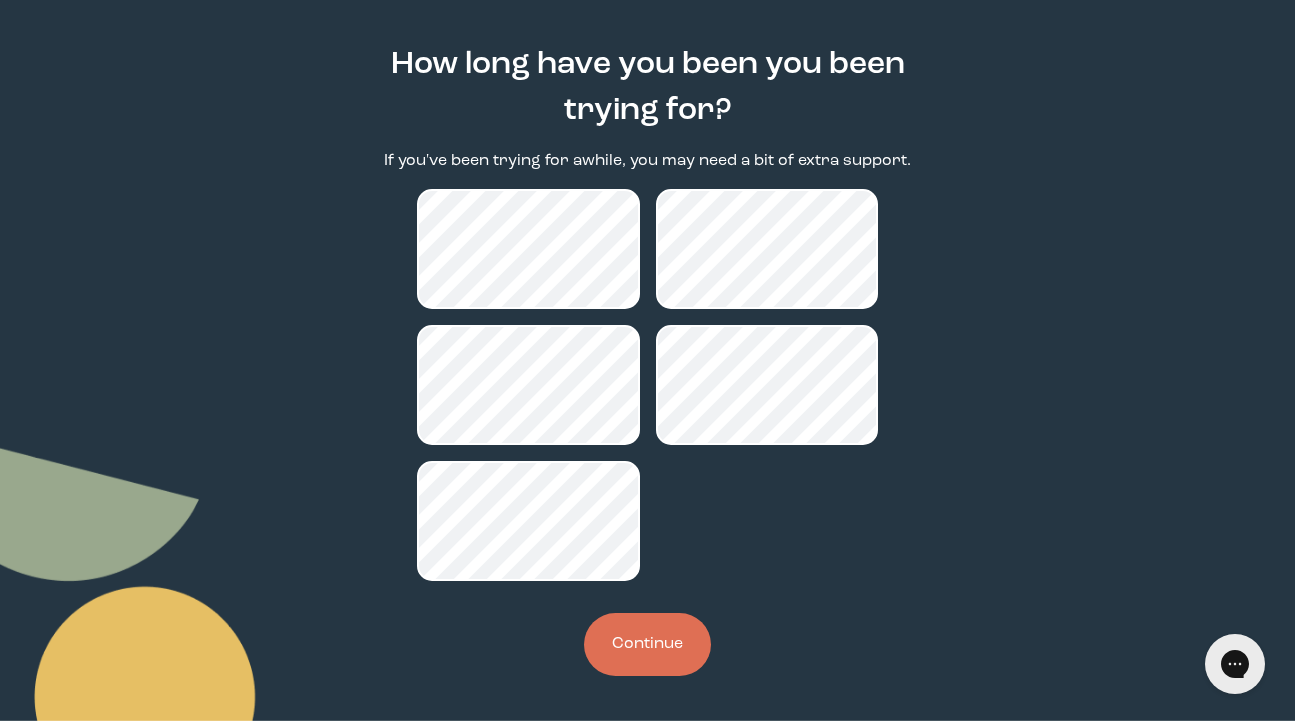 click on "Continue" at bounding box center [647, 644] 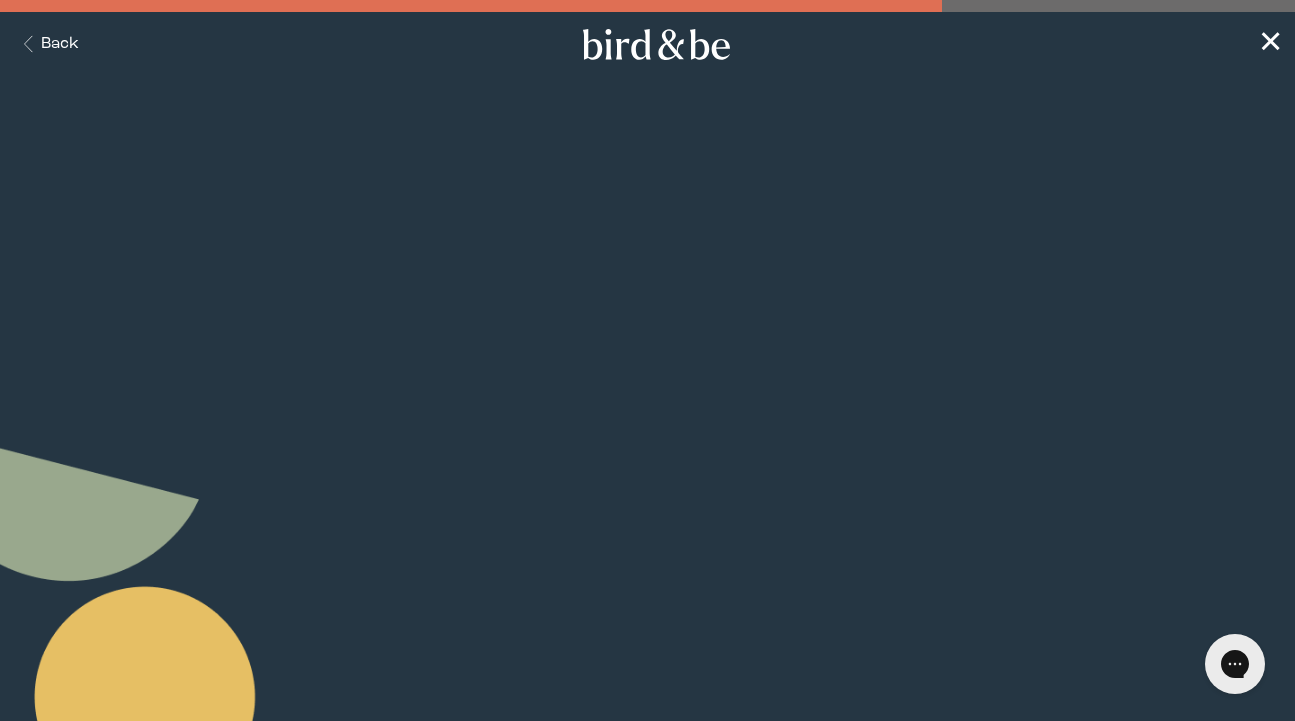 scroll, scrollTop: 0, scrollLeft: 0, axis: both 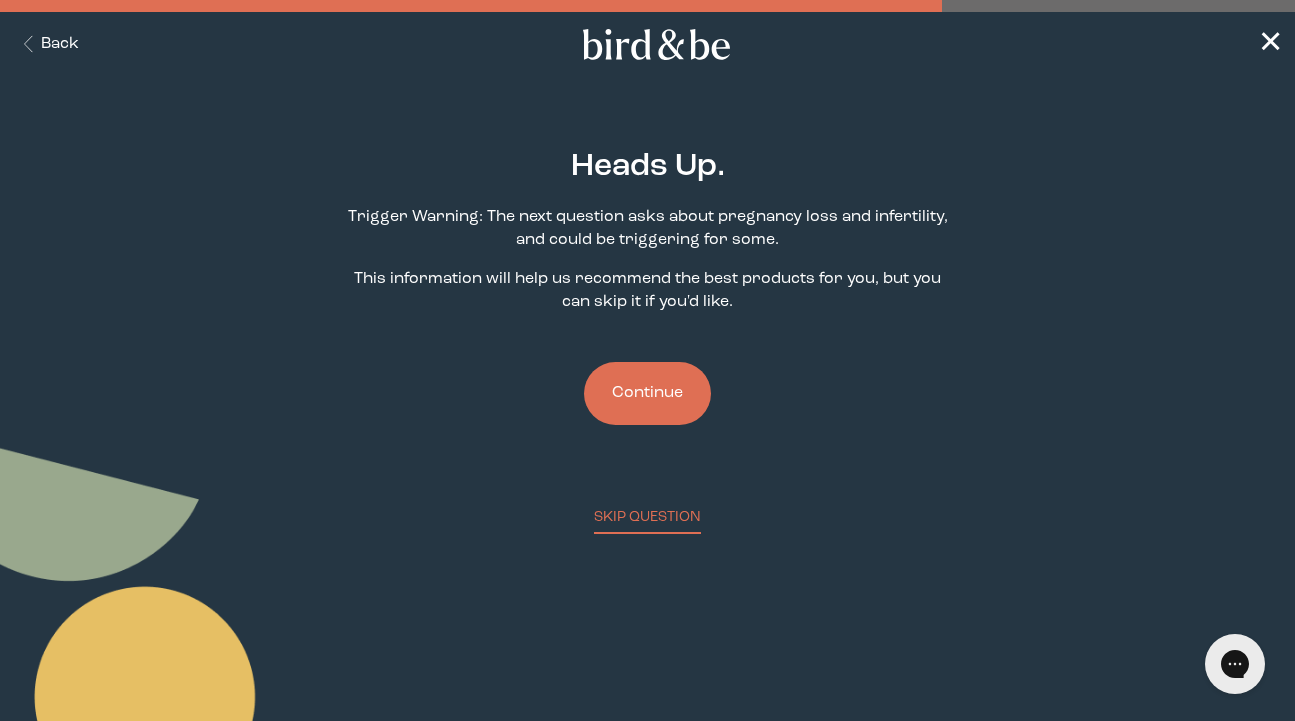 click on "Continue" at bounding box center (647, 393) 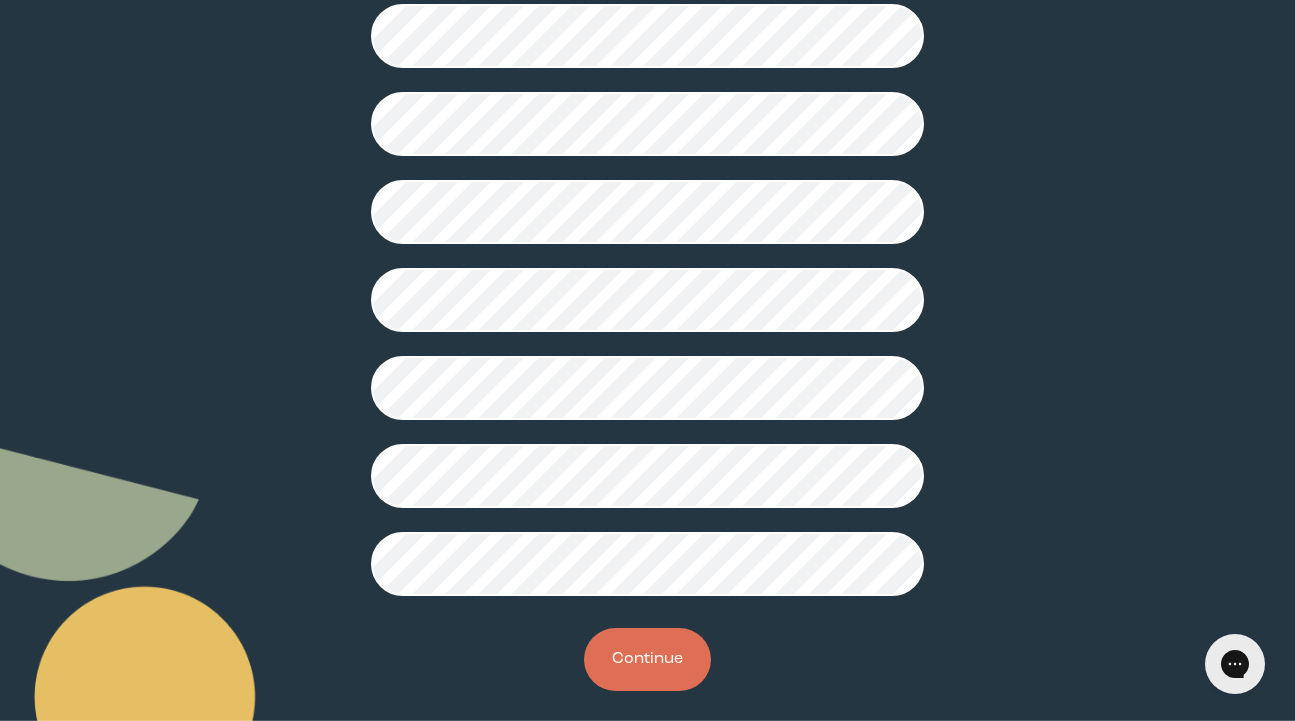 scroll, scrollTop: 518, scrollLeft: 0, axis: vertical 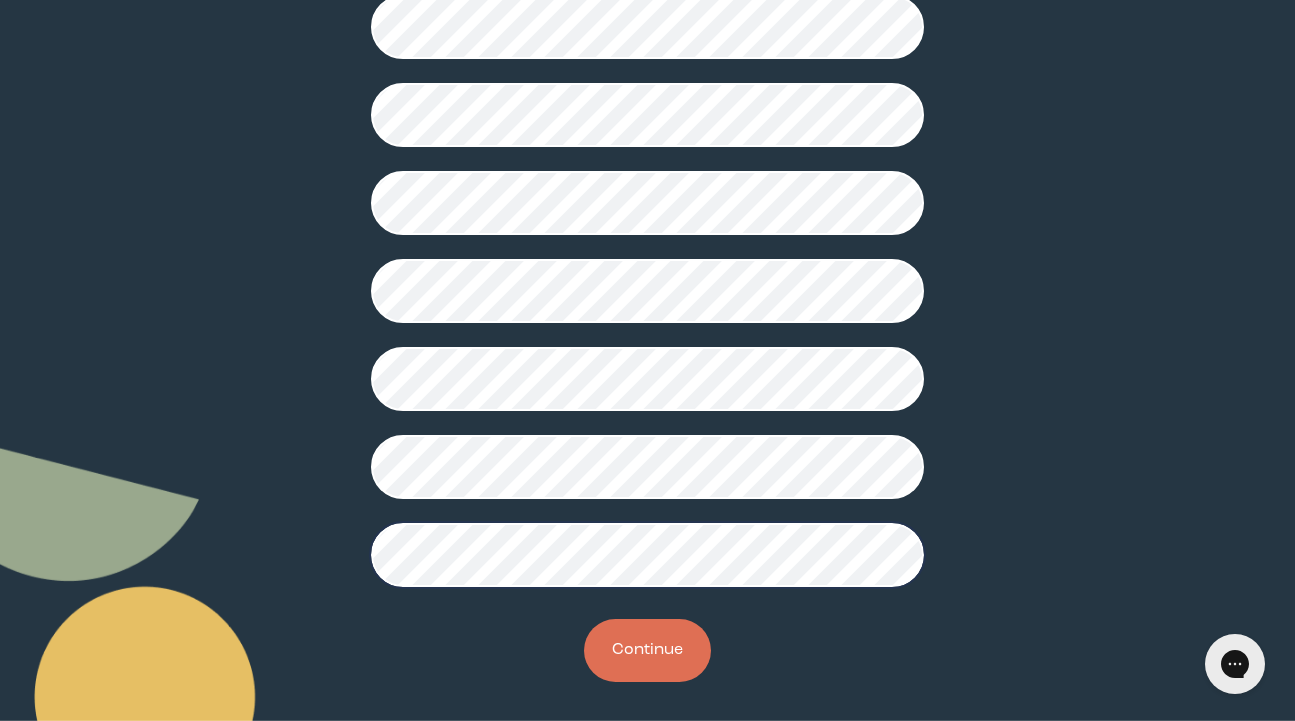 click on "Continue" at bounding box center (647, 650) 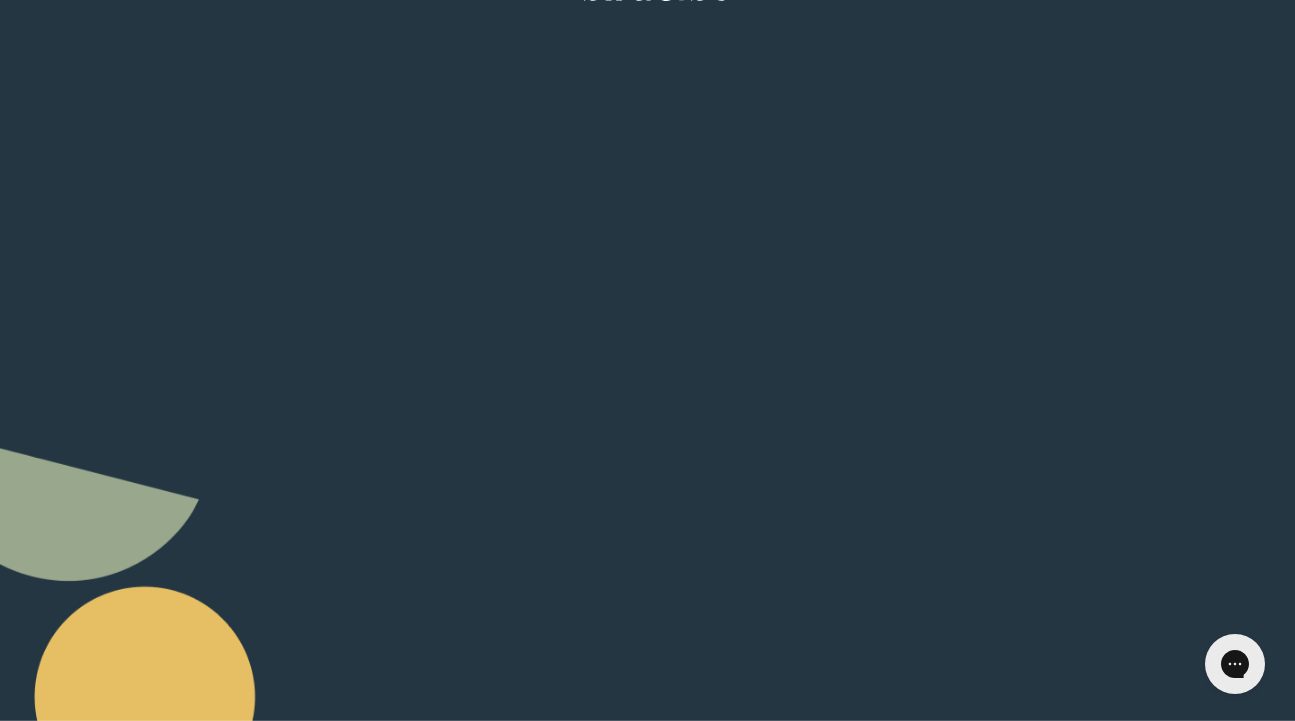 scroll, scrollTop: 0, scrollLeft: 0, axis: both 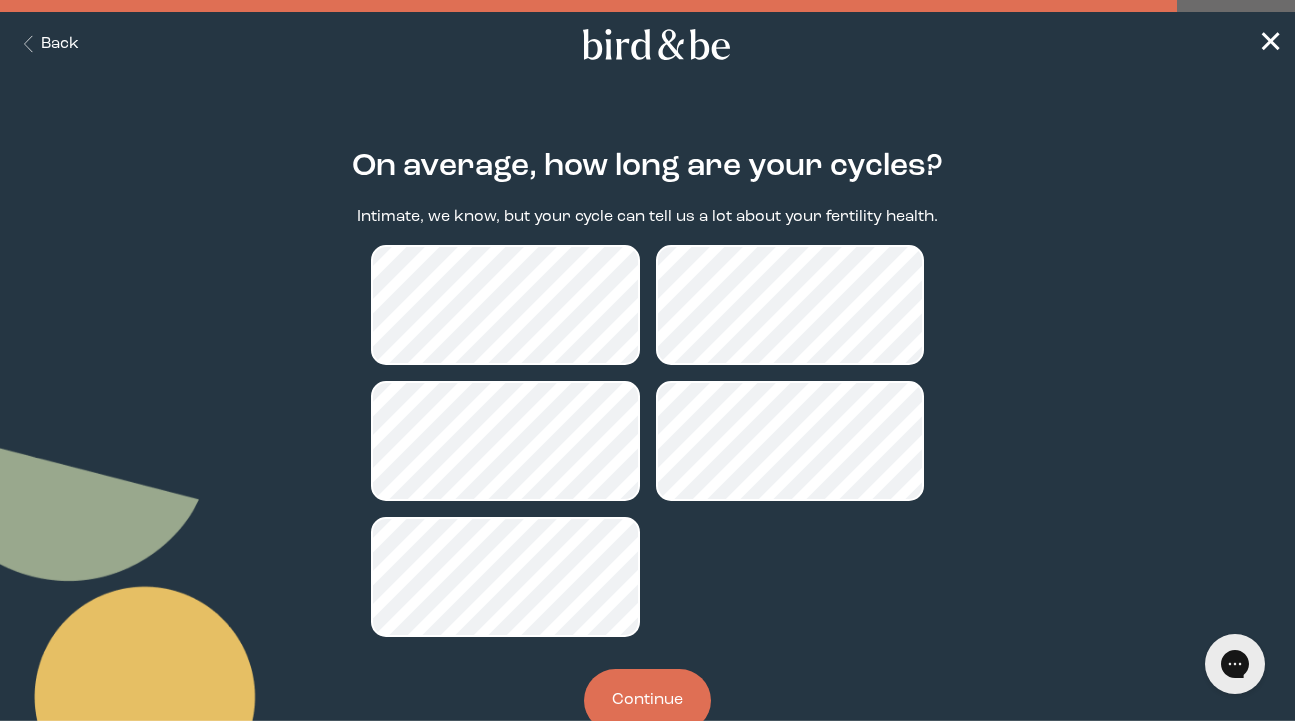 click on "Continue" at bounding box center [647, 700] 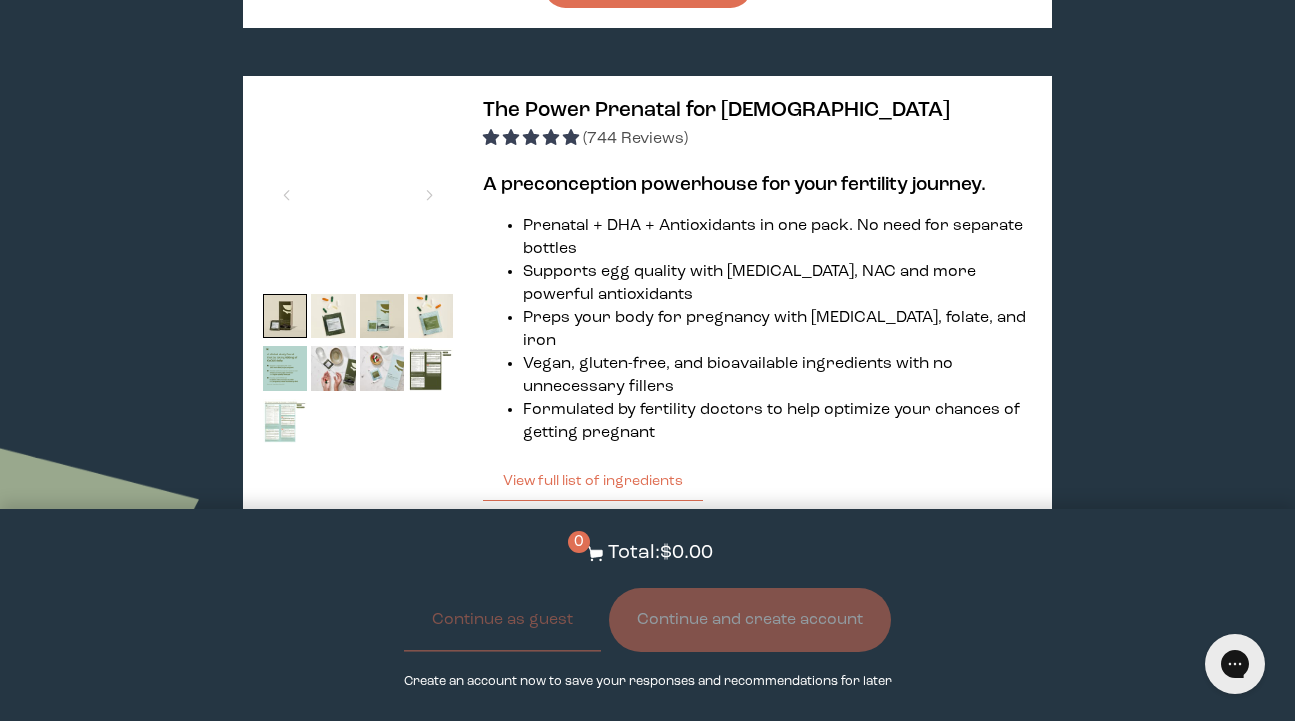 scroll, scrollTop: 2270, scrollLeft: 0, axis: vertical 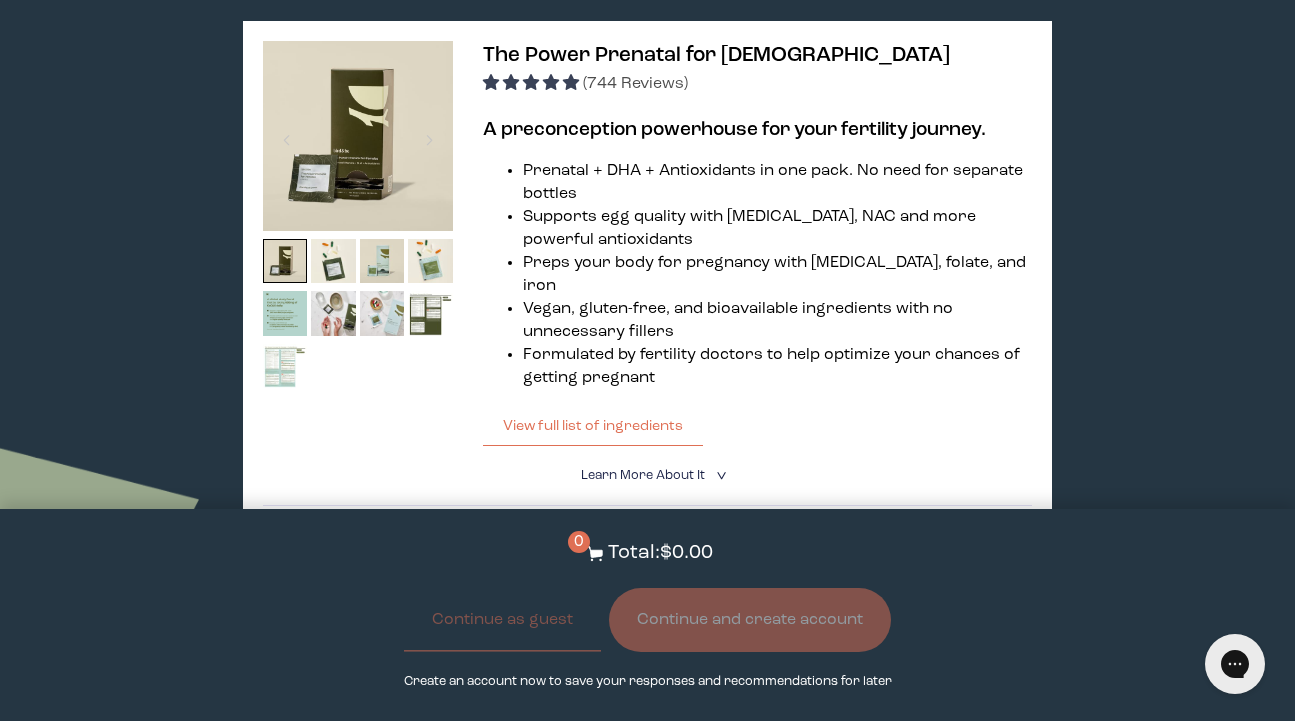 click on "With [MEDICAL_DATA] Boost" at bounding box center (547, 586) 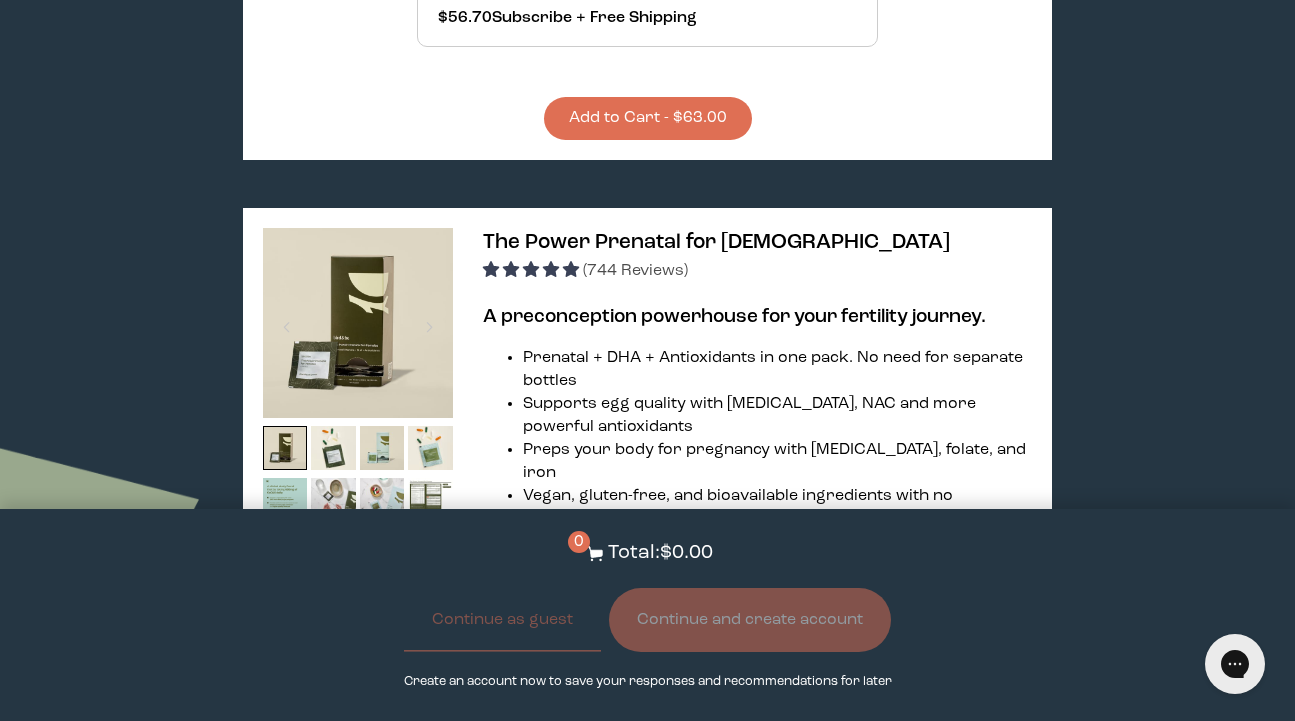 scroll, scrollTop: 2065, scrollLeft: 0, axis: vertical 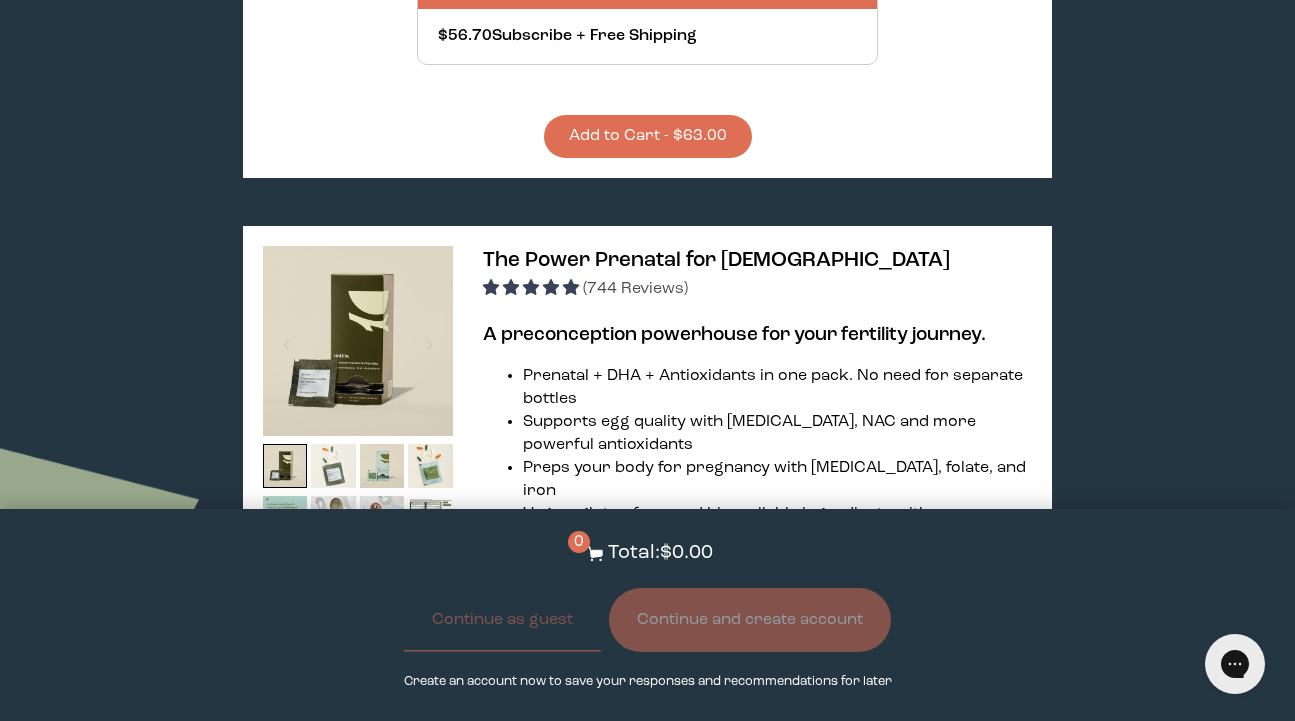 click at bounding box center [333, 466] 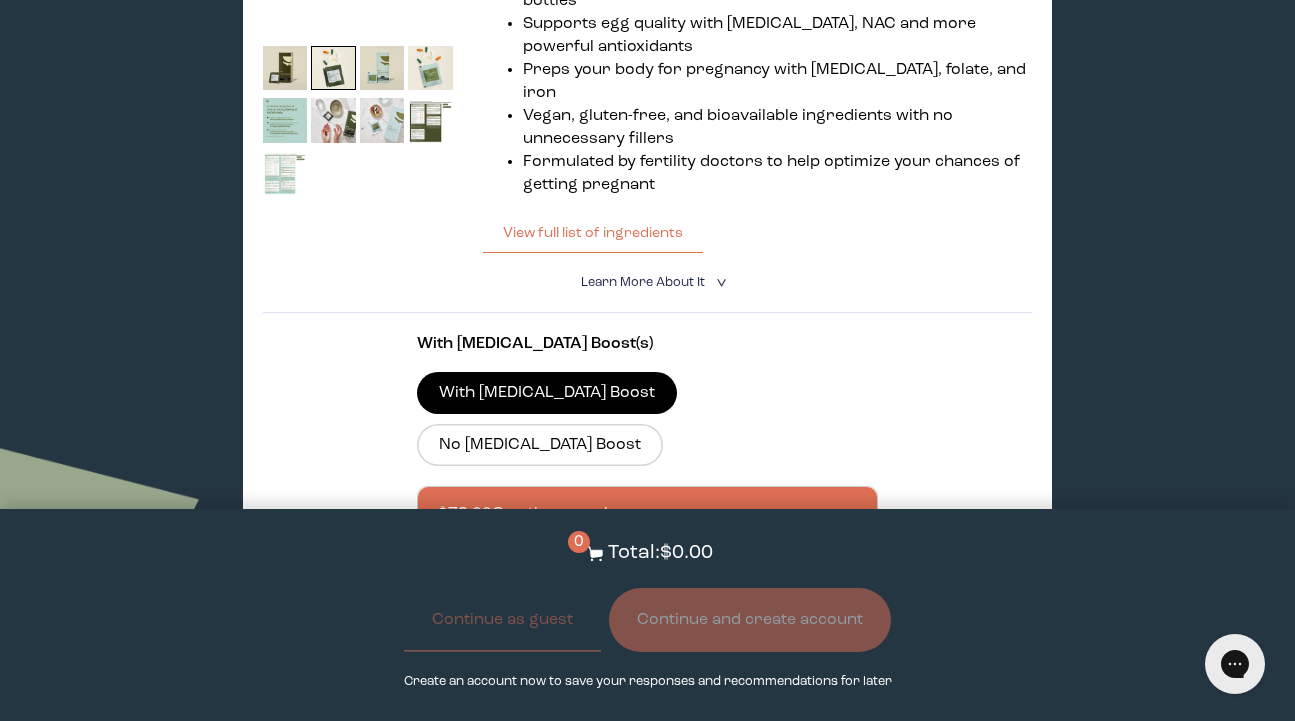 scroll, scrollTop: 2484, scrollLeft: 0, axis: vertical 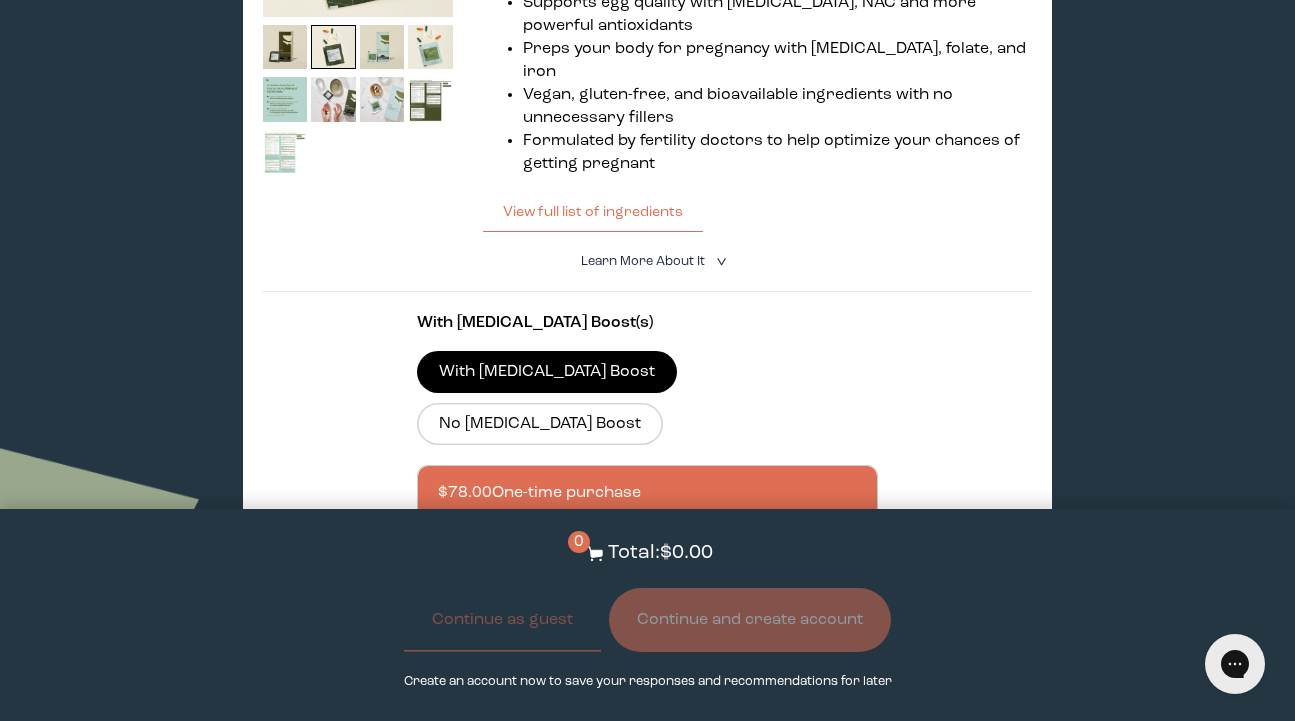 click on "Add to Cart - $78.00" at bounding box center [648, 648] 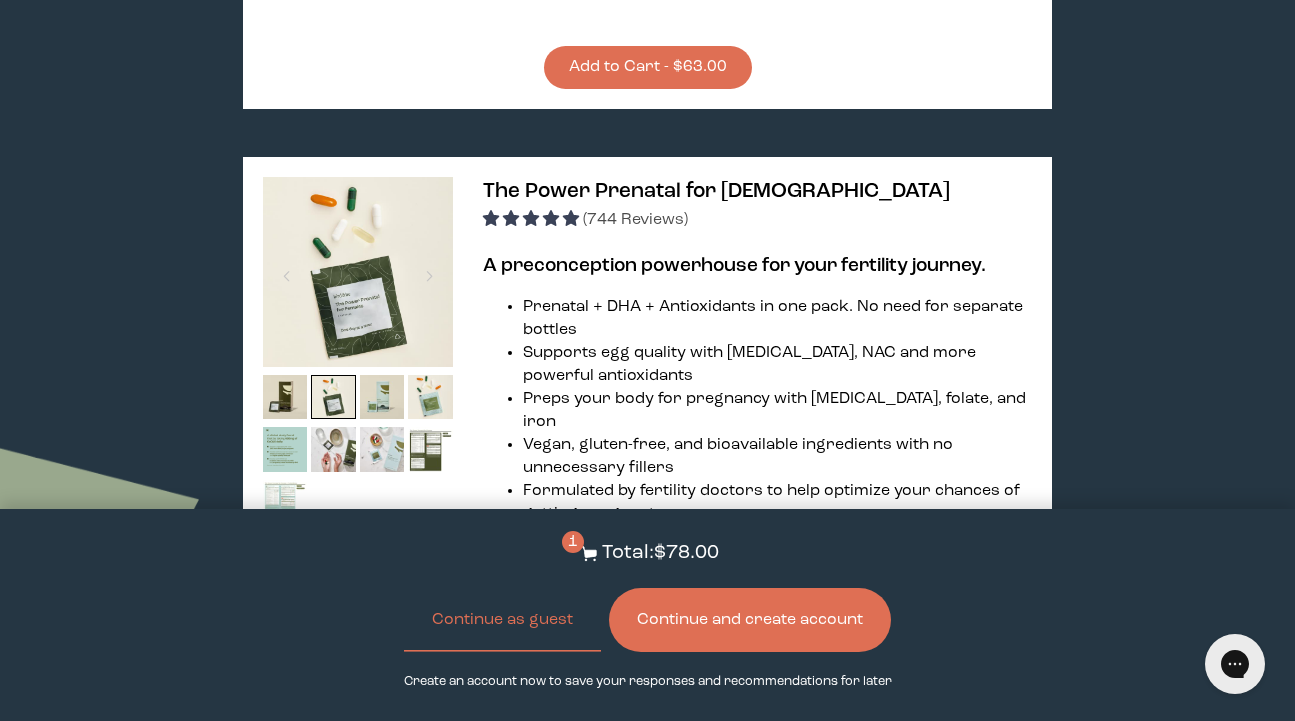 scroll, scrollTop: 2131, scrollLeft: 0, axis: vertical 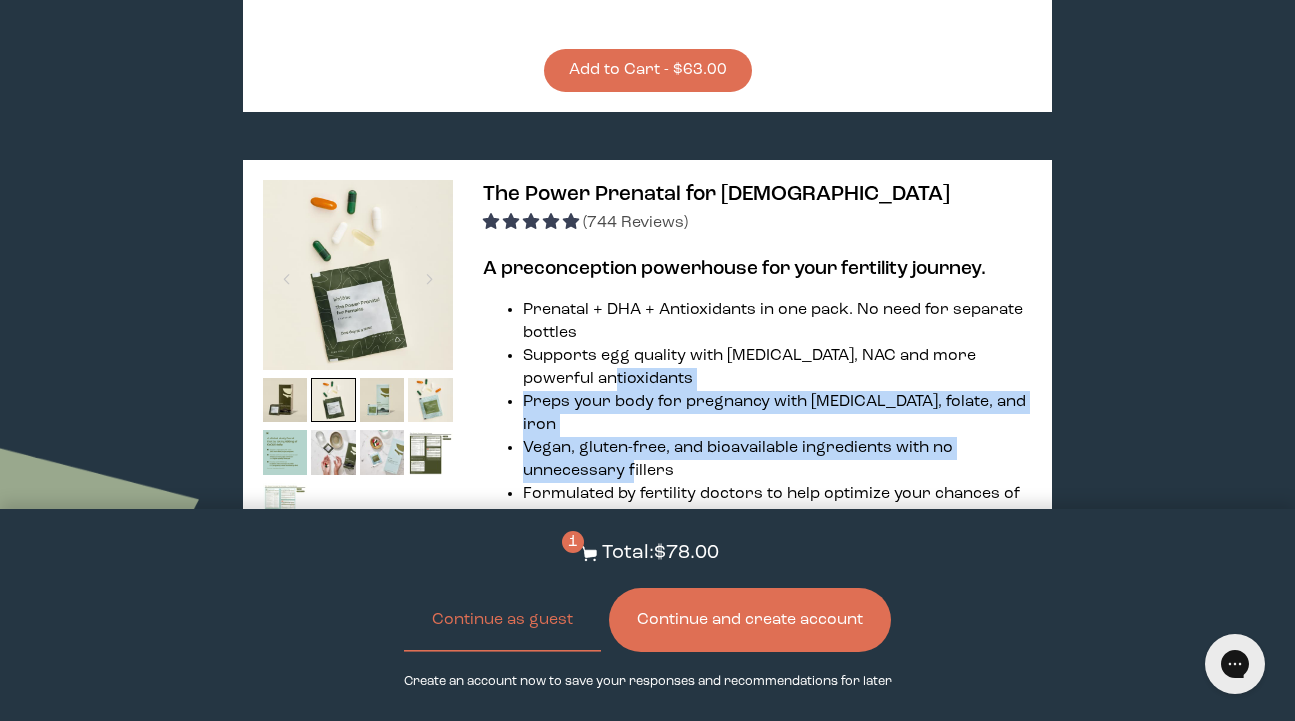 drag, startPoint x: 633, startPoint y: 263, endPoint x: 607, endPoint y: 193, distance: 74.672615 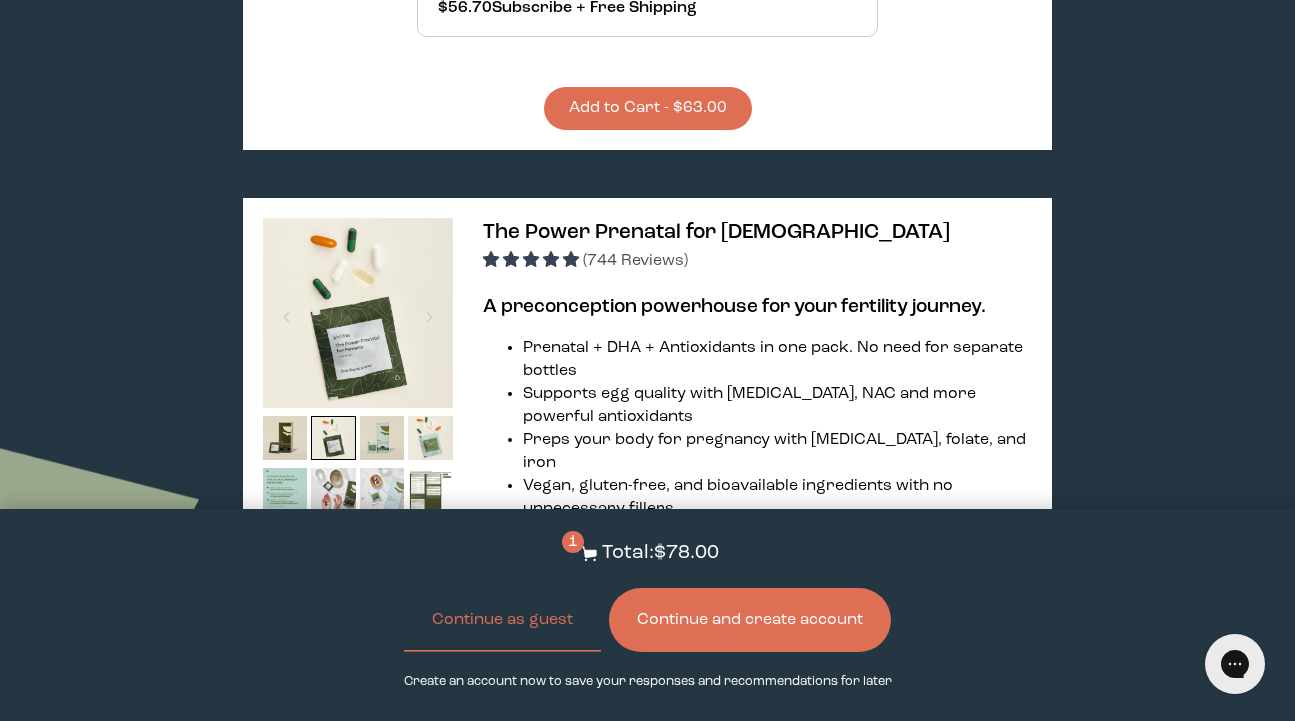 scroll, scrollTop: 2069, scrollLeft: 0, axis: vertical 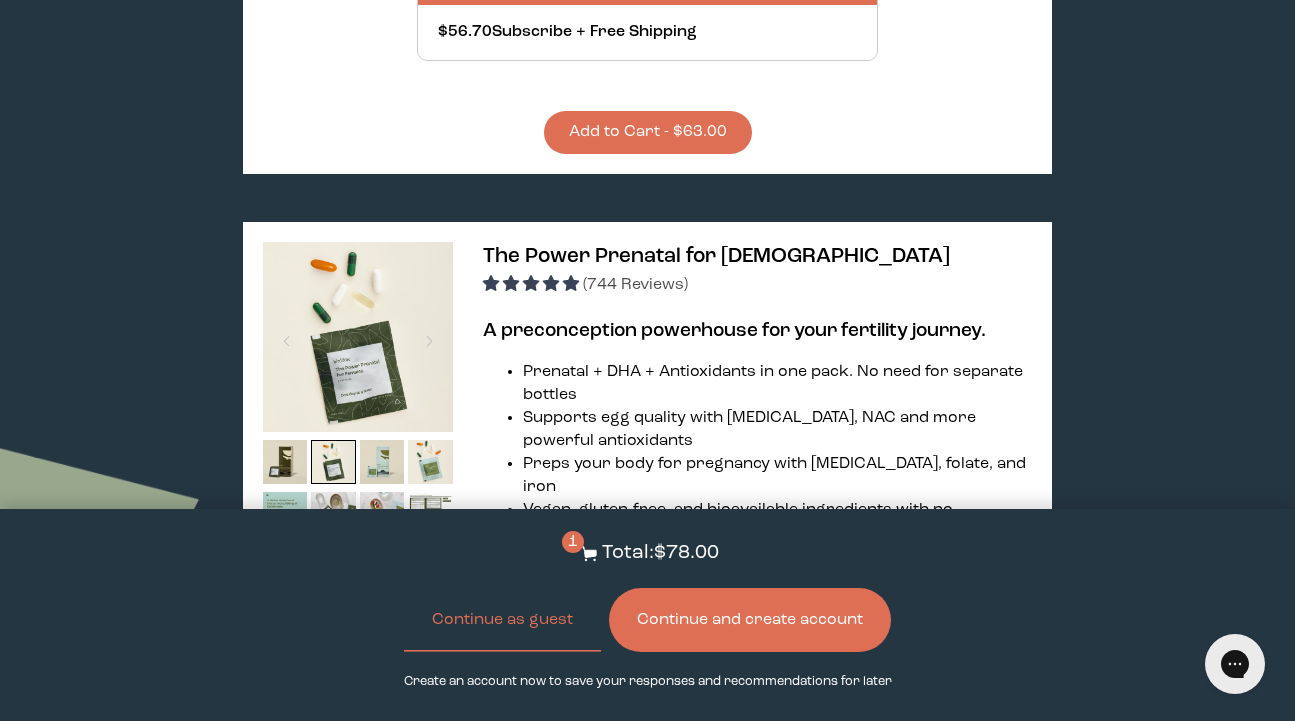 click at bounding box center [285, 567] 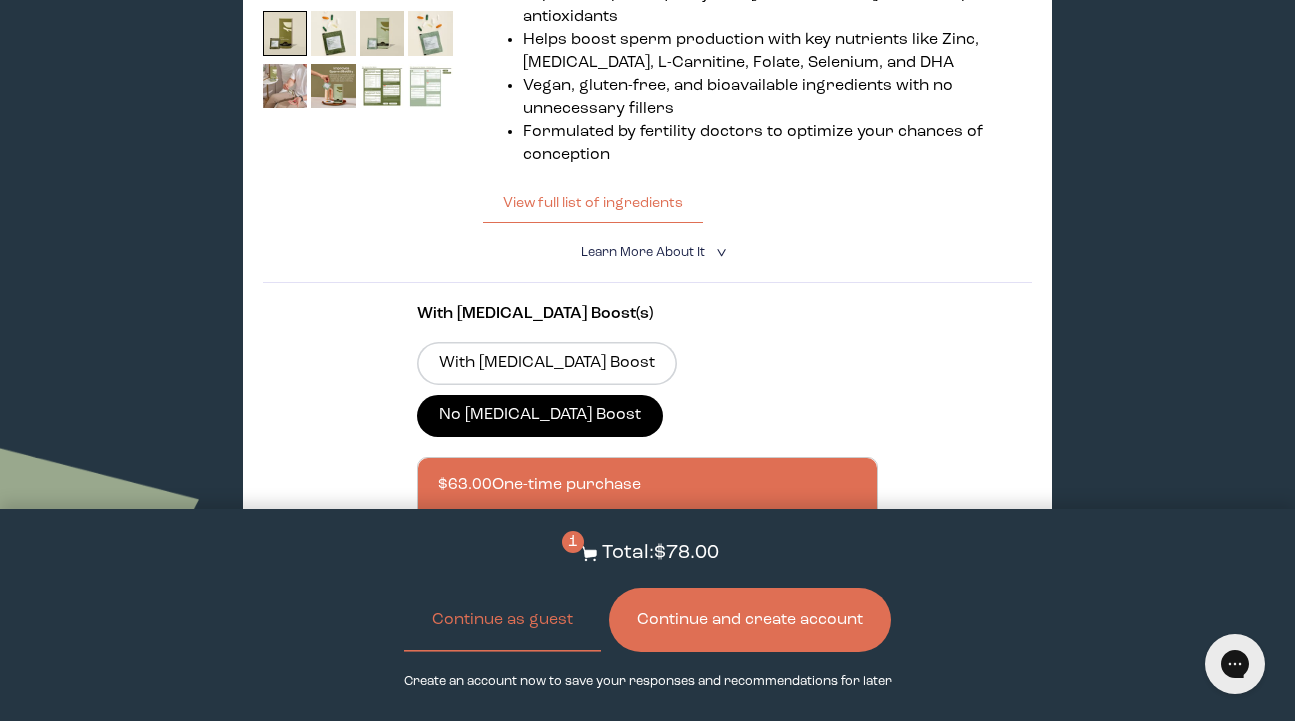 scroll, scrollTop: 1502, scrollLeft: 0, axis: vertical 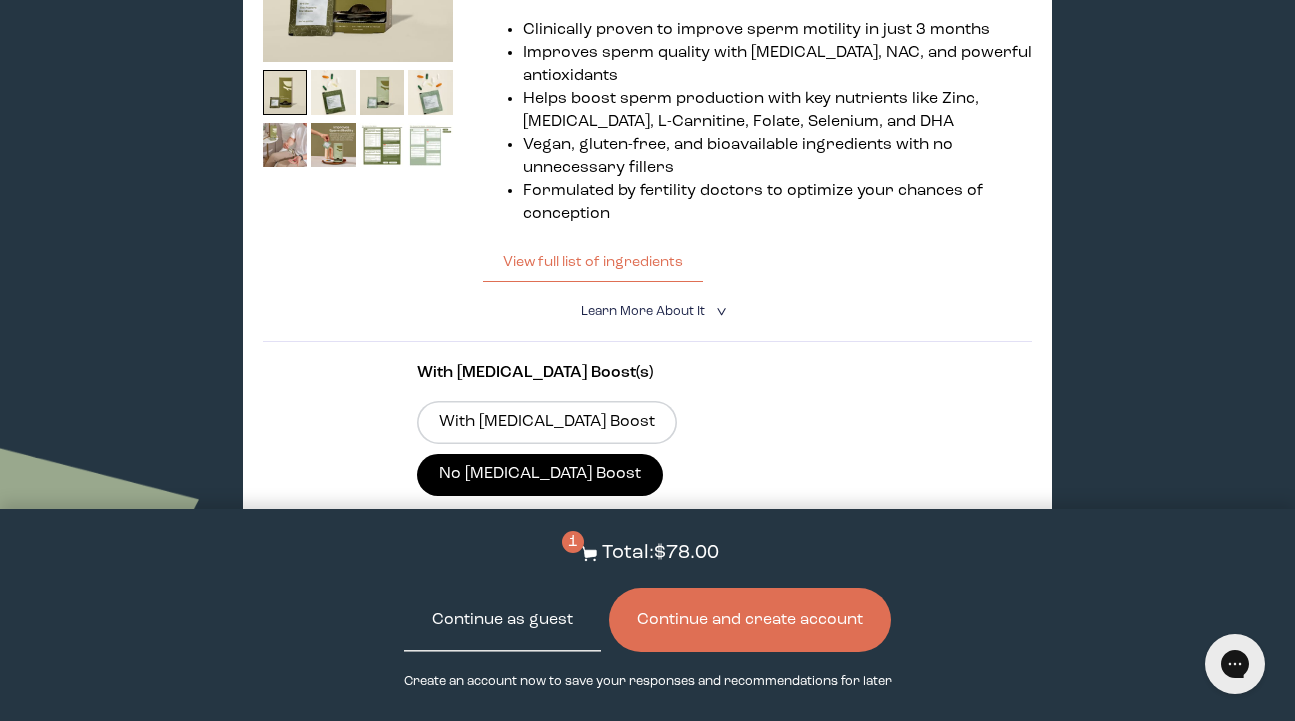 click on "Continue as guest" at bounding box center [502, 620] 